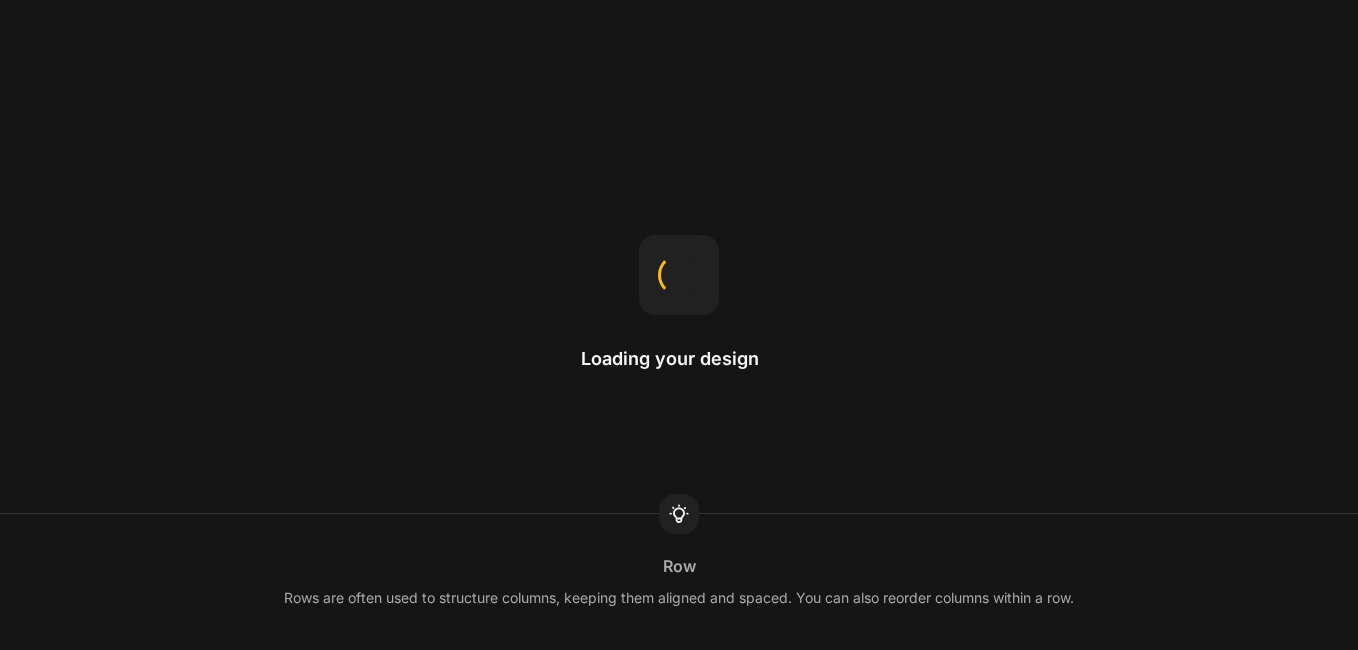 scroll, scrollTop: 0, scrollLeft: 0, axis: both 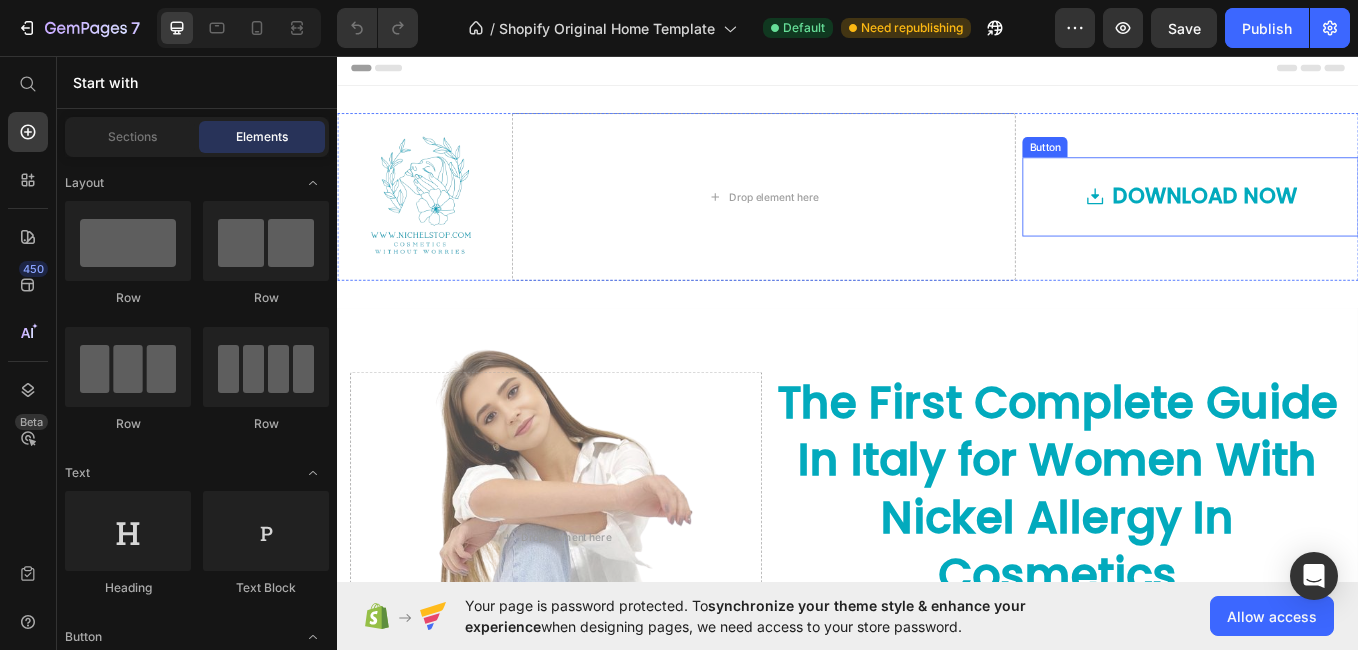 click on "DOWNLOAD NOW" at bounding box center (1339, 221) 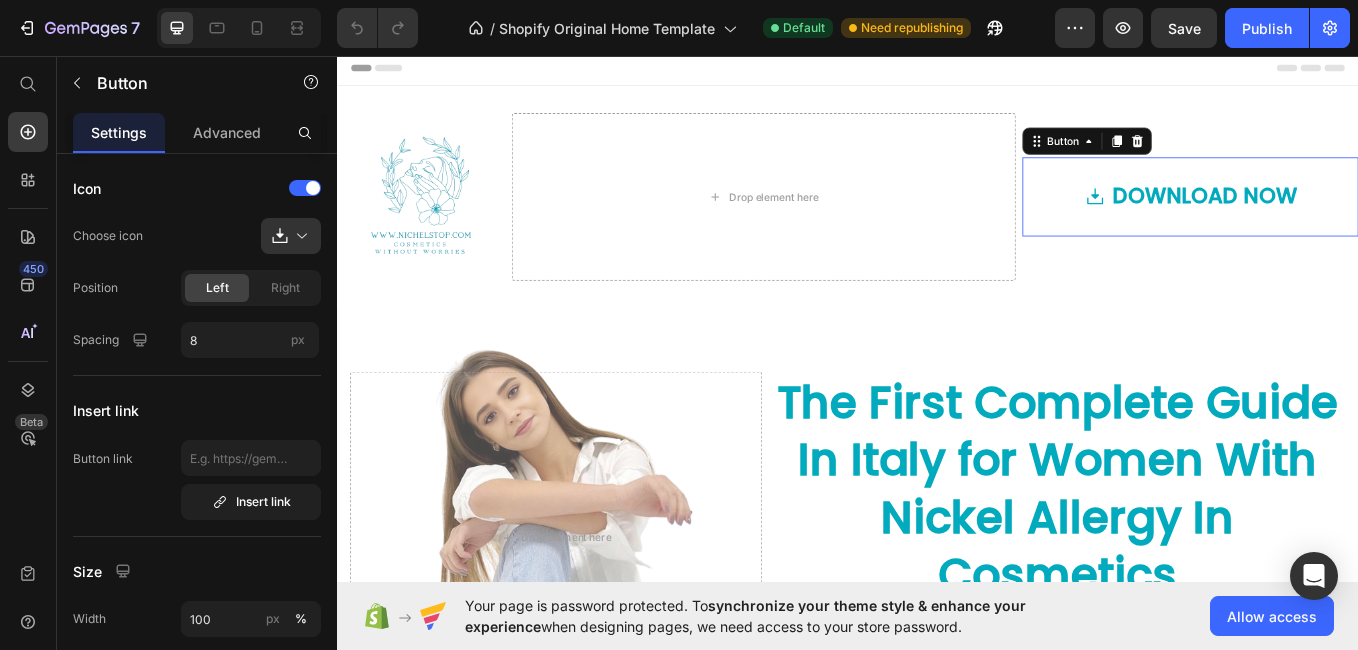 click on "DOWNLOAD NOW" at bounding box center (1339, 221) 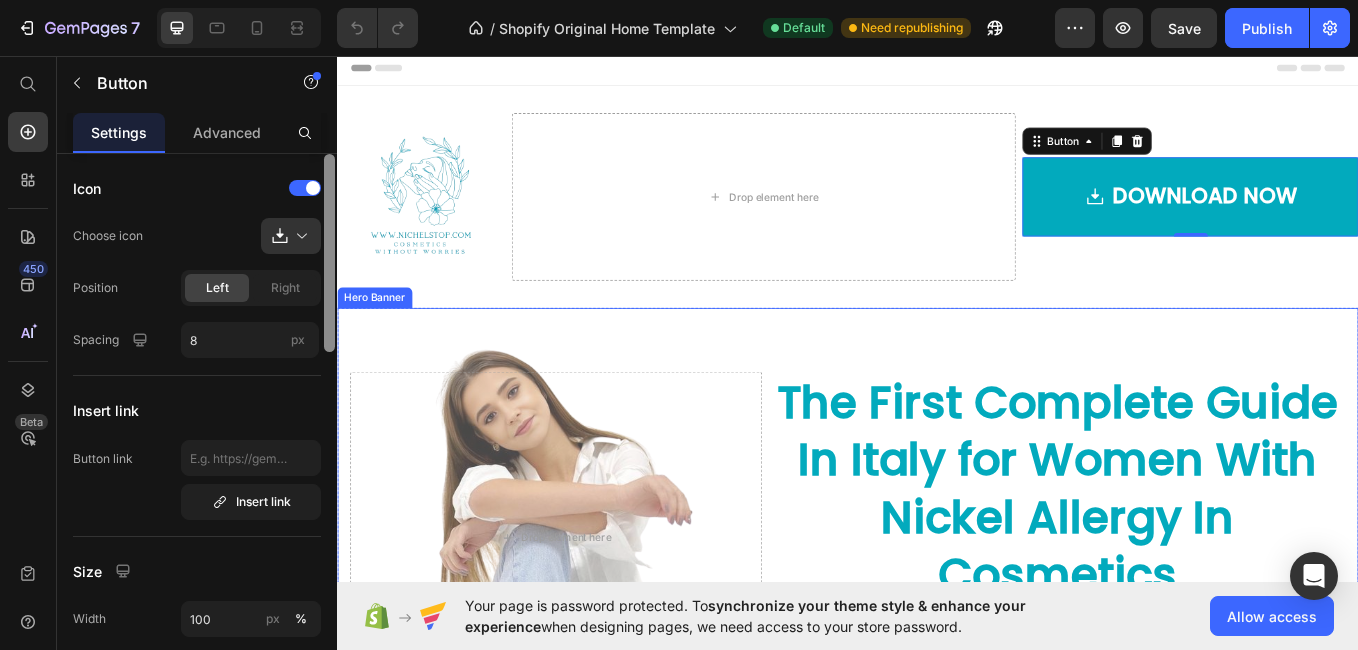 drag, startPoint x: 670, startPoint y: 384, endPoint x: 661, endPoint y: 415, distance: 32.280025 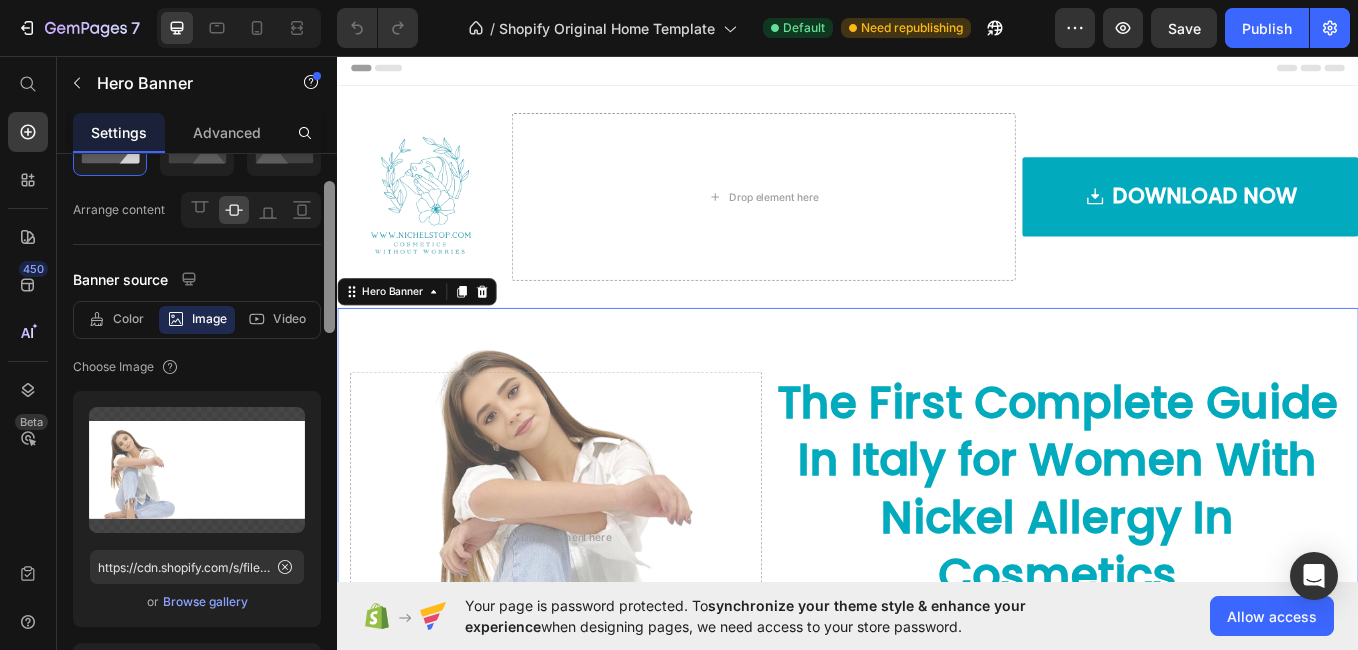 scroll, scrollTop: 69, scrollLeft: 0, axis: vertical 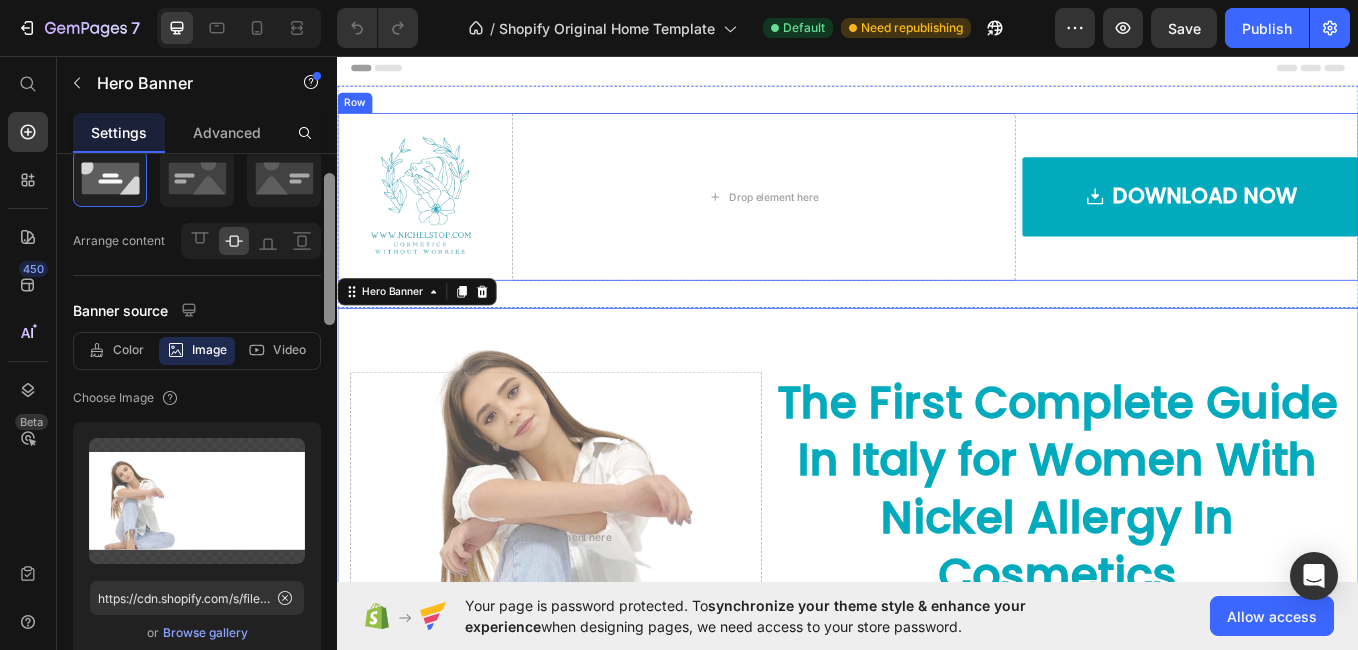 click on "DOWNLOAD NOW Button" at bounding box center (1339, 221) 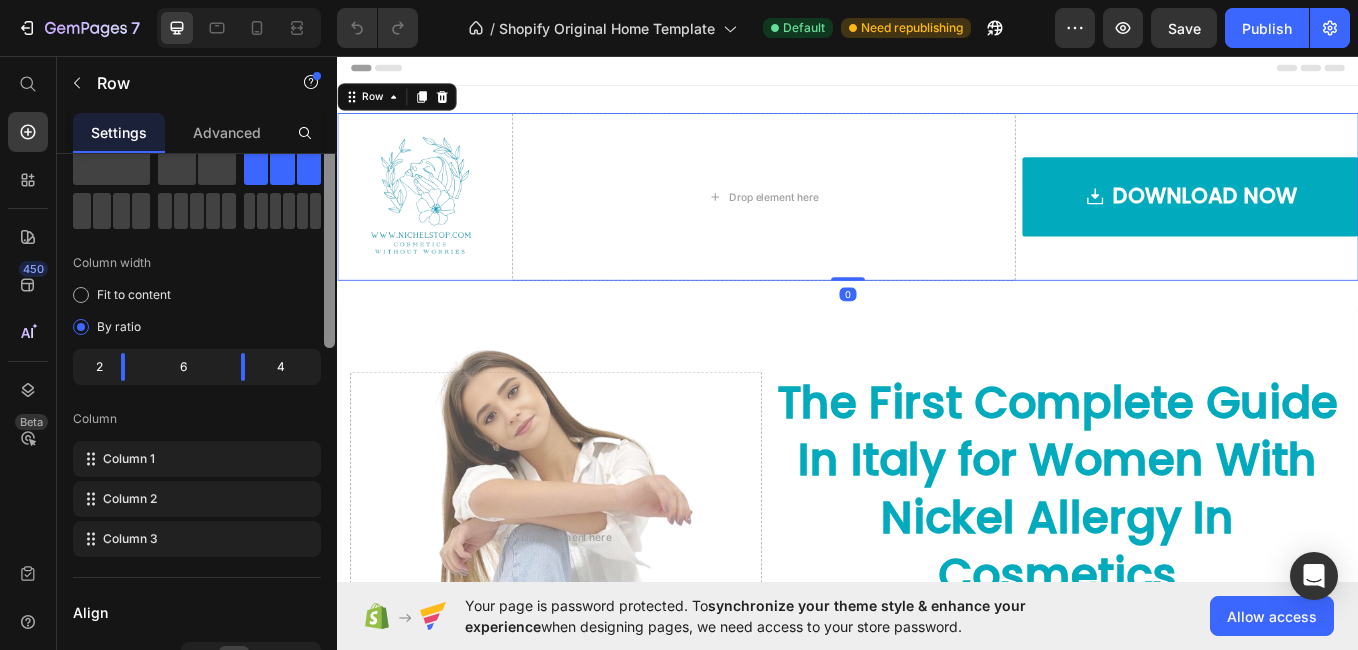 scroll, scrollTop: 0, scrollLeft: 0, axis: both 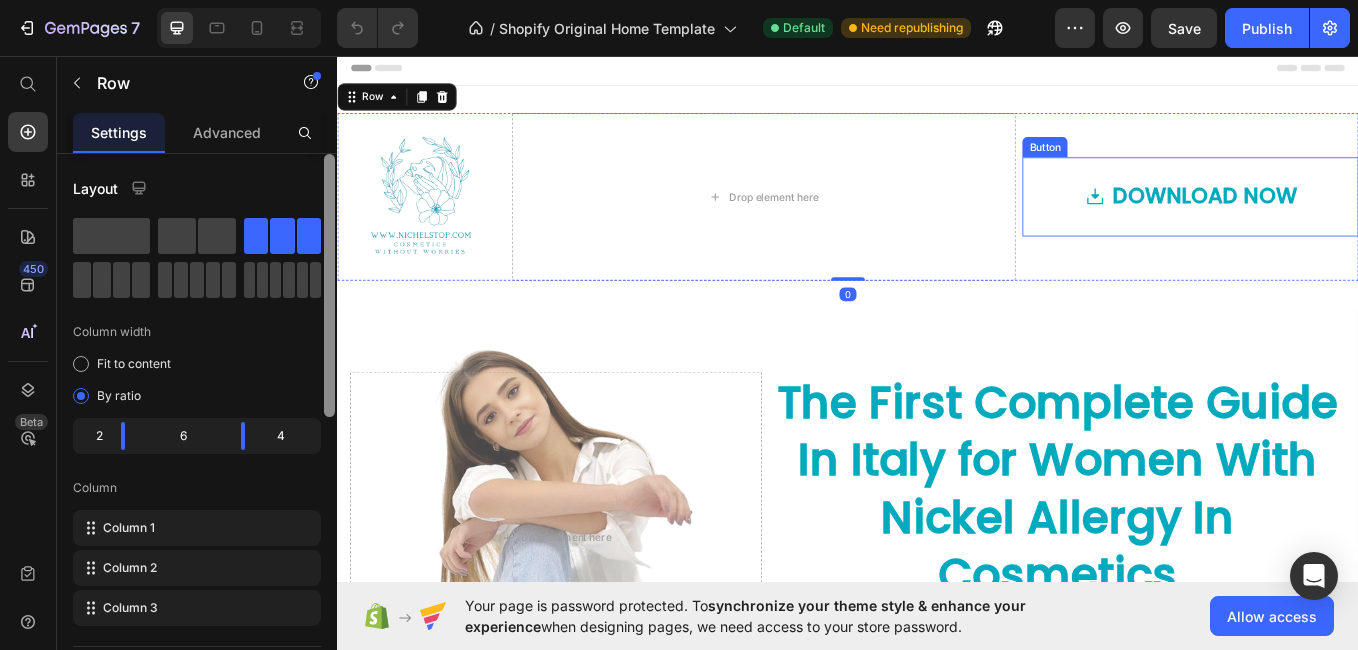 click on "DOWNLOAD NOW" at bounding box center [1339, 221] 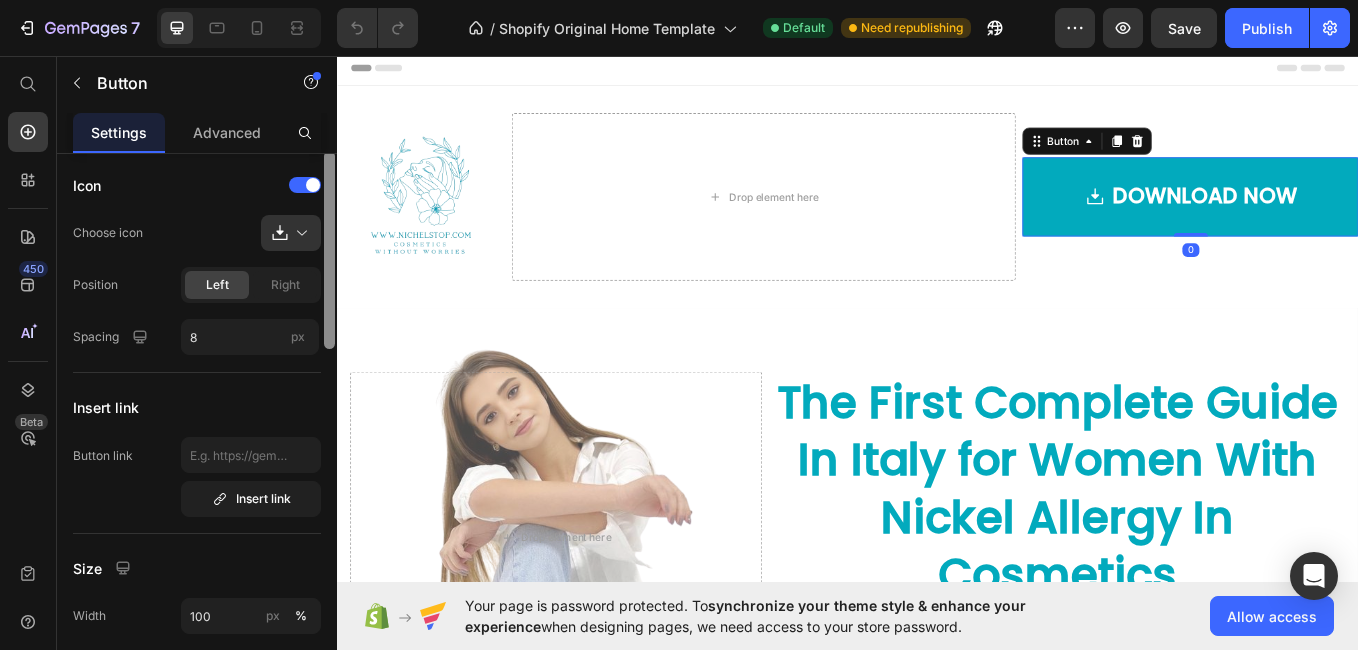 scroll, scrollTop: 0, scrollLeft: 0, axis: both 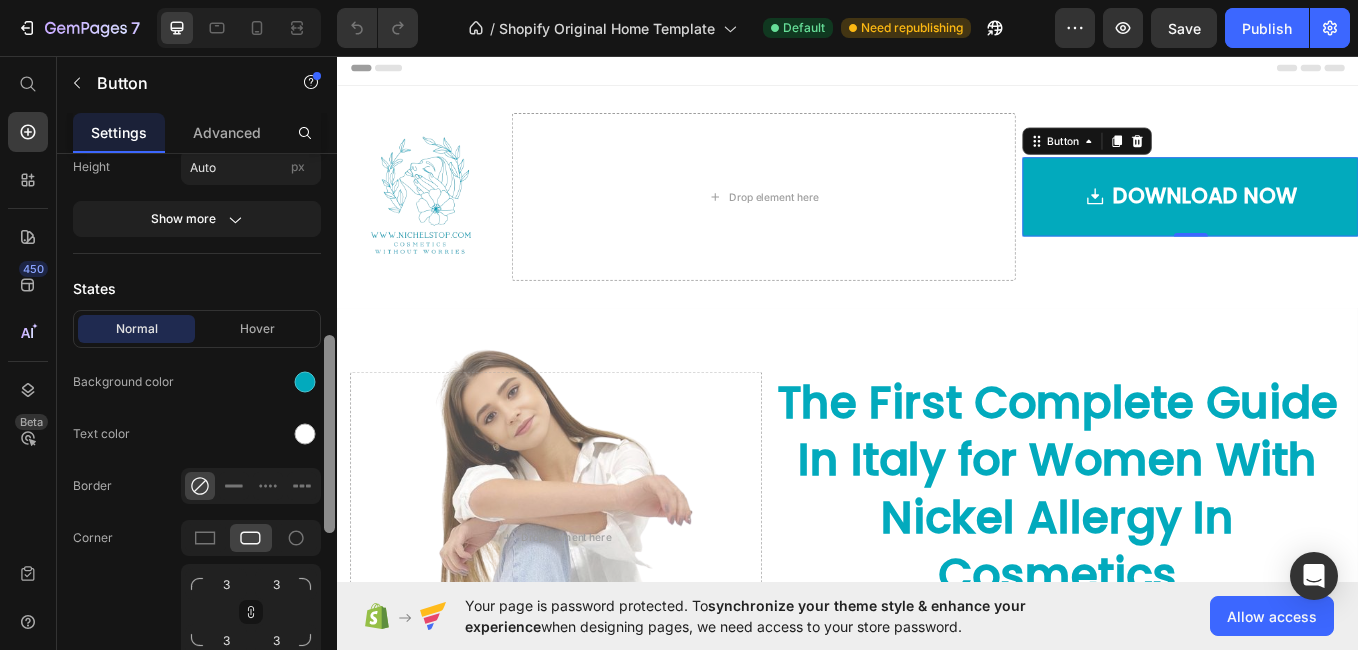 drag, startPoint x: 326, startPoint y: 331, endPoint x: 311, endPoint y: 513, distance: 182.61708 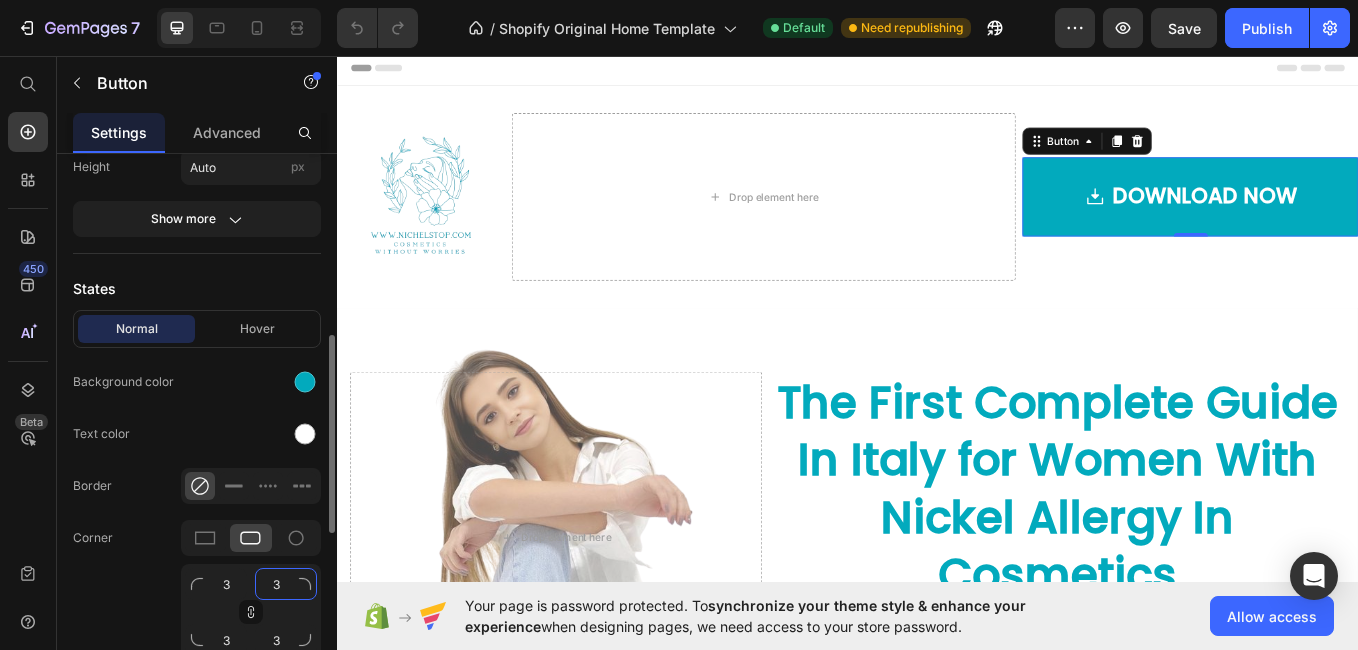 click on "3" 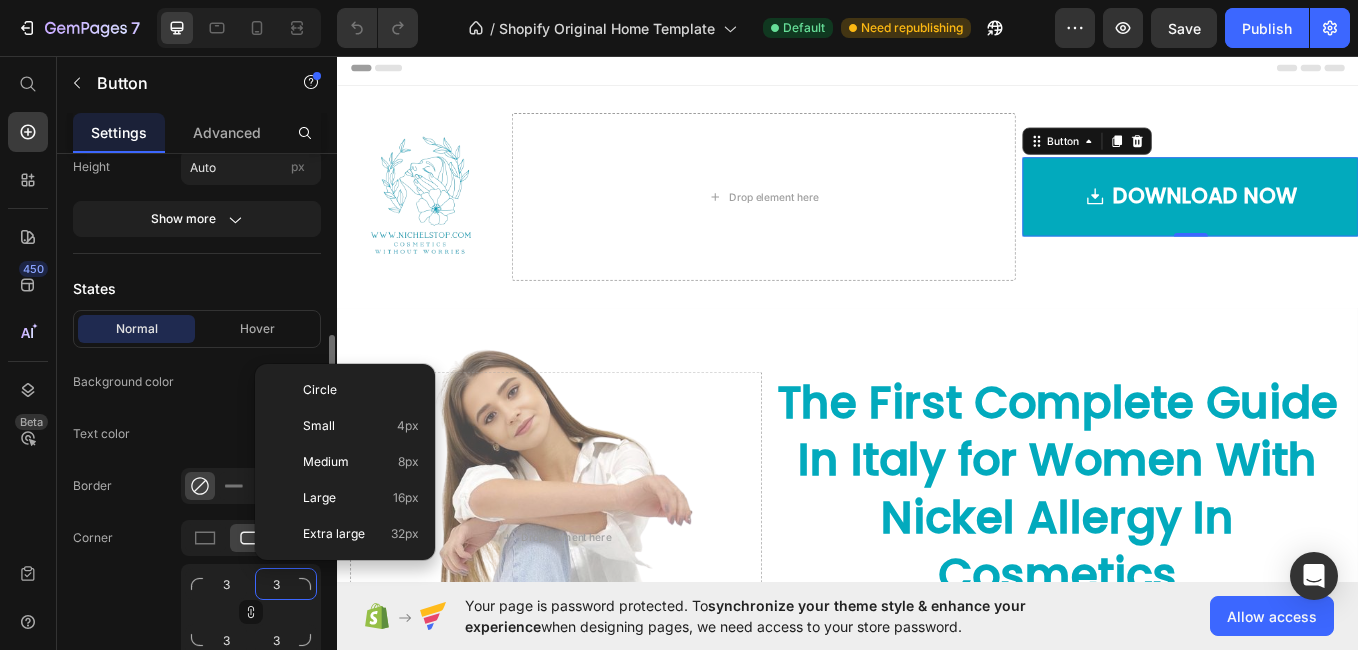 type on "9" 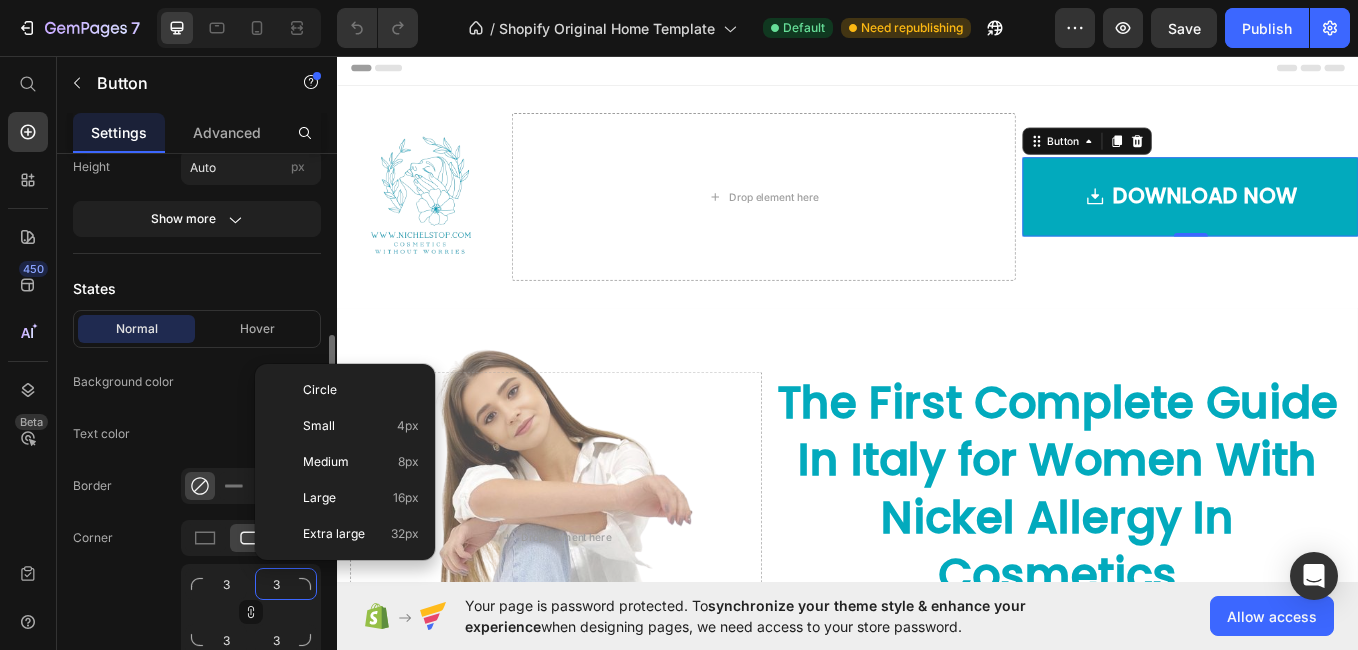 type on "9" 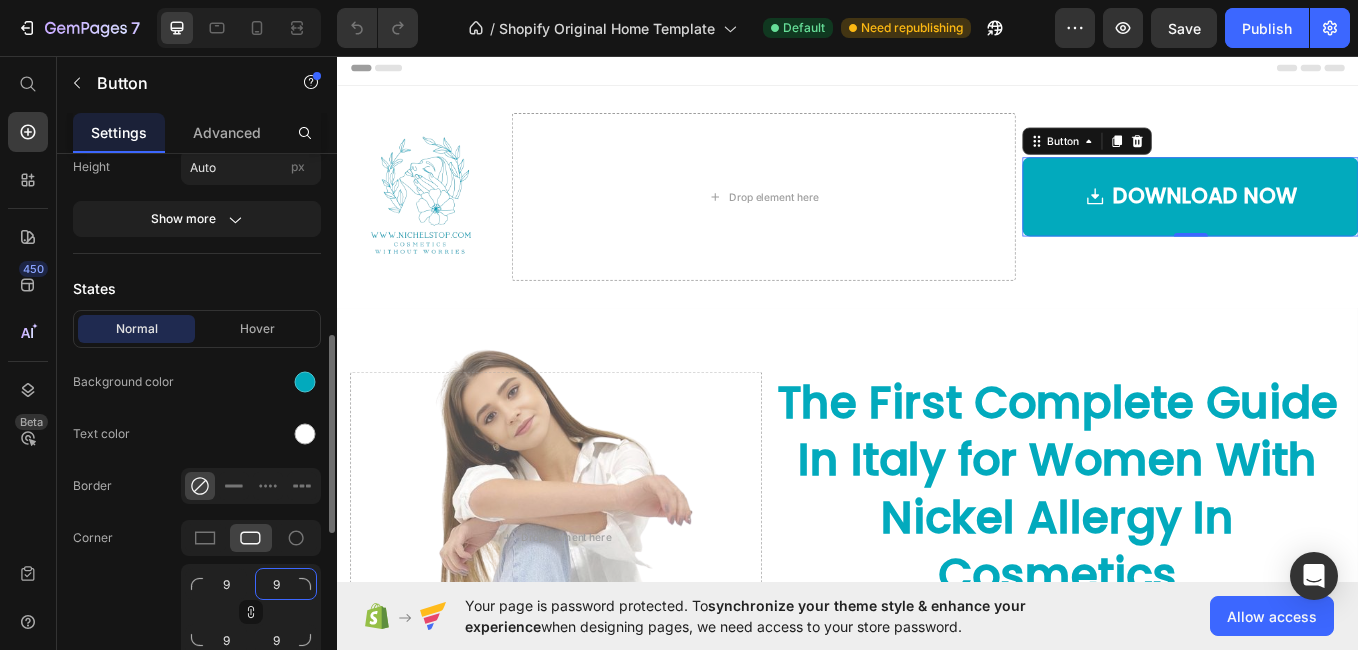 type 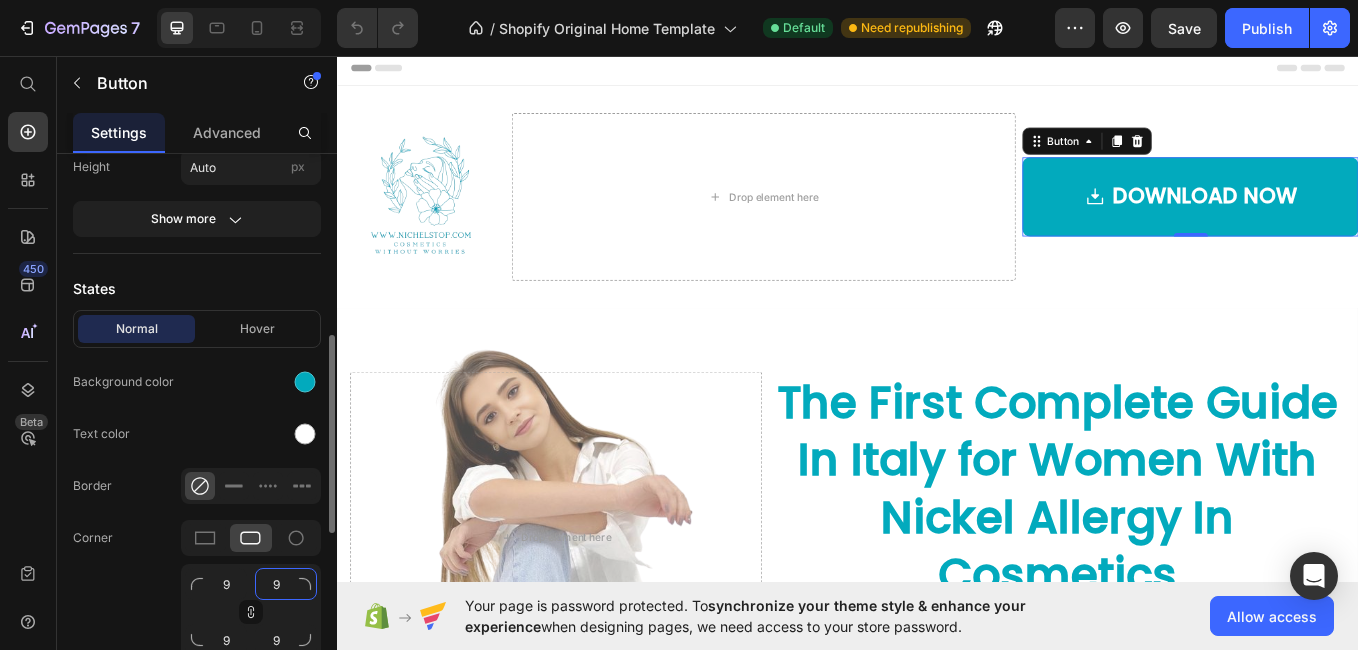 type 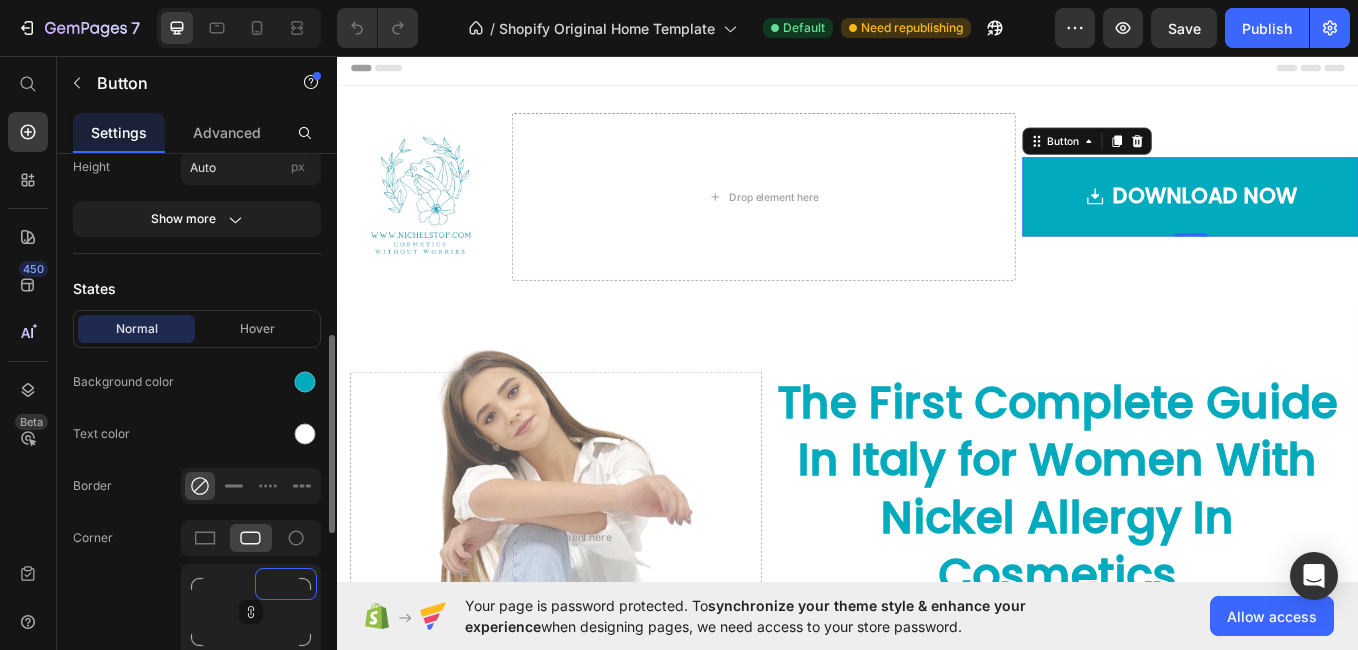 type on "1" 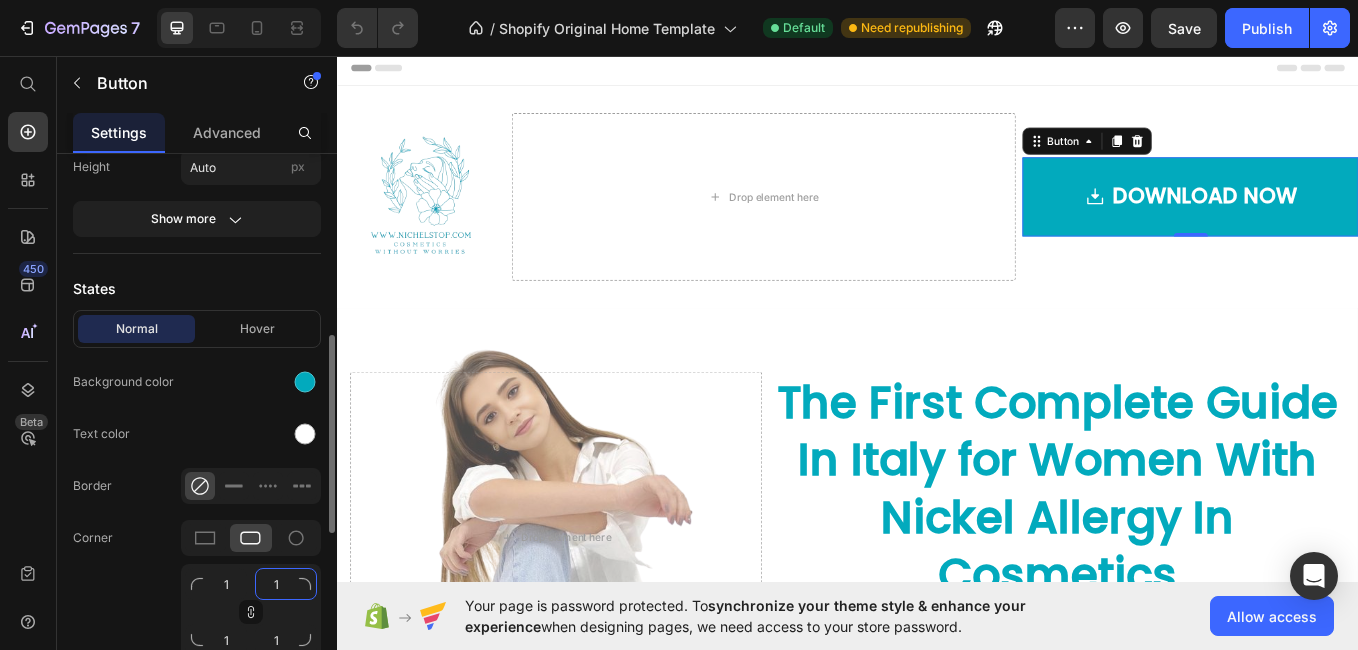 type on "13" 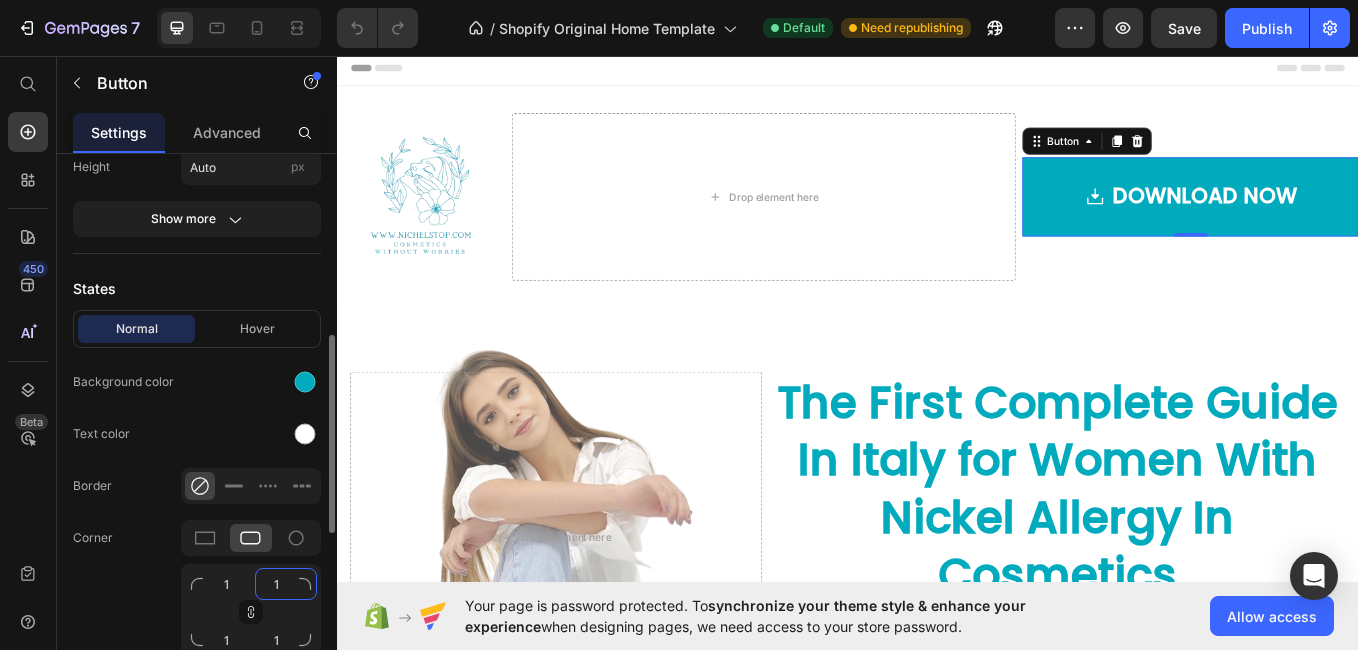 type on "13" 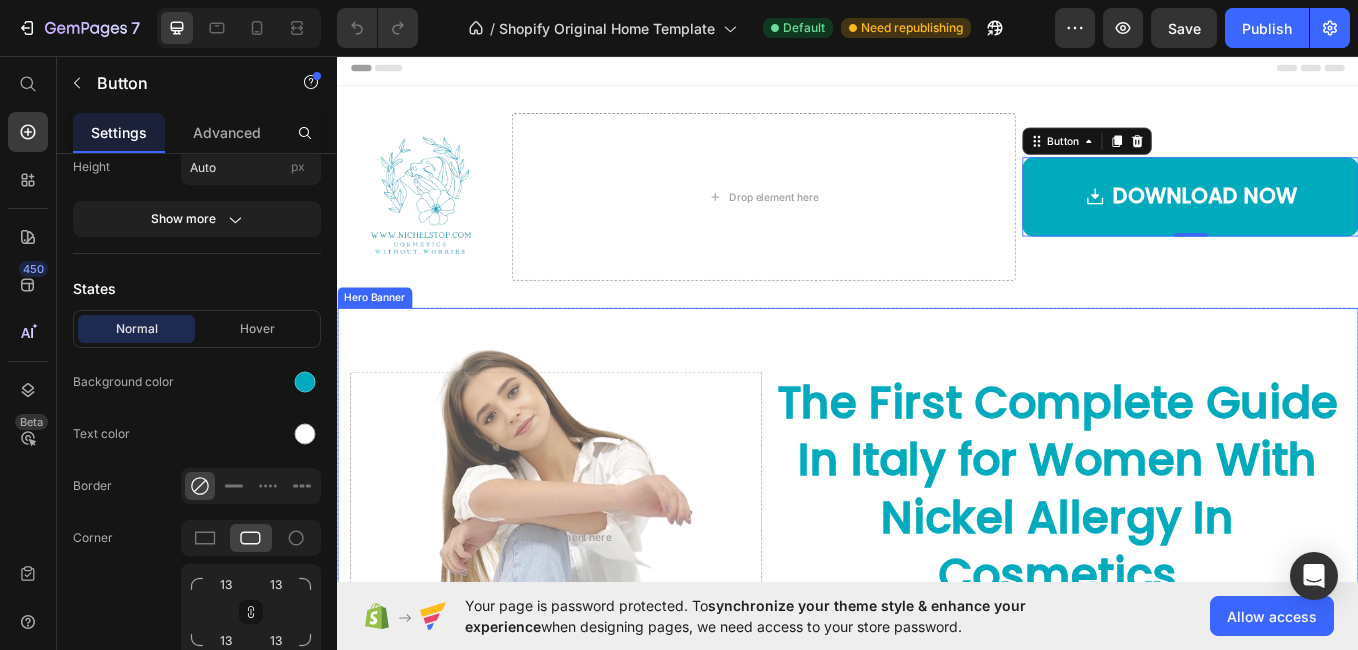 click at bounding box center (937, 622) 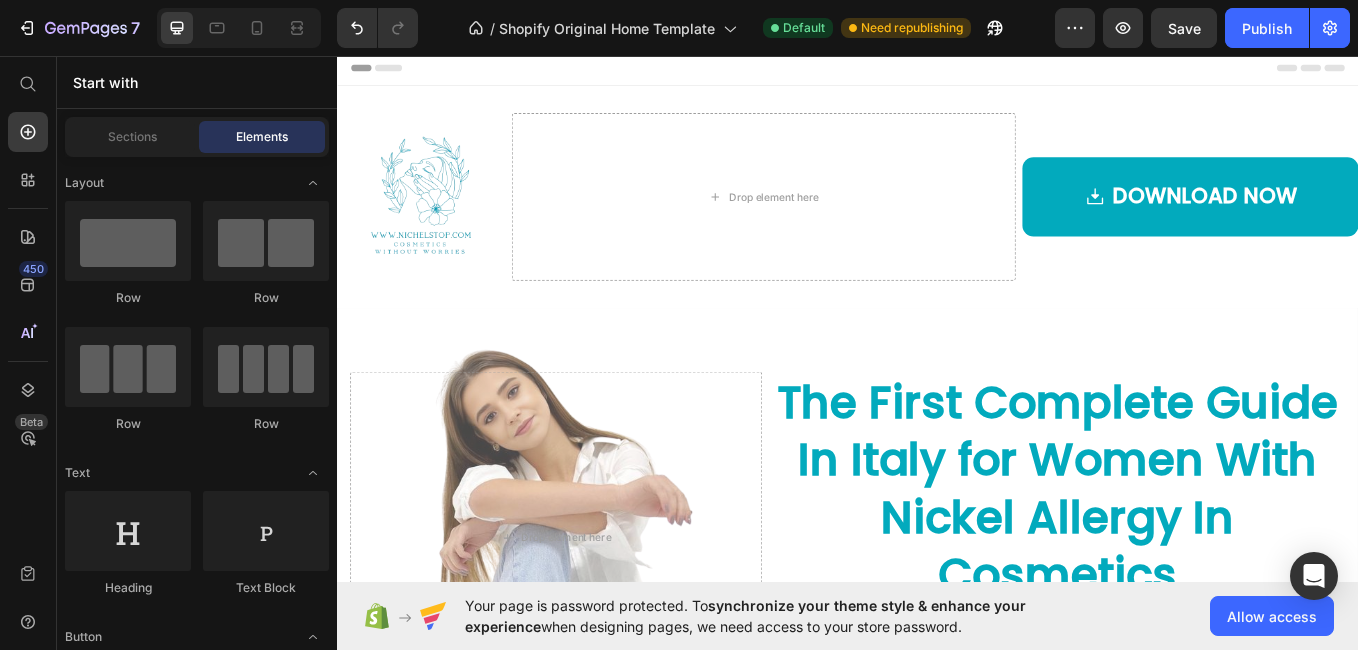 scroll, scrollTop: 335, scrollLeft: 0, axis: vertical 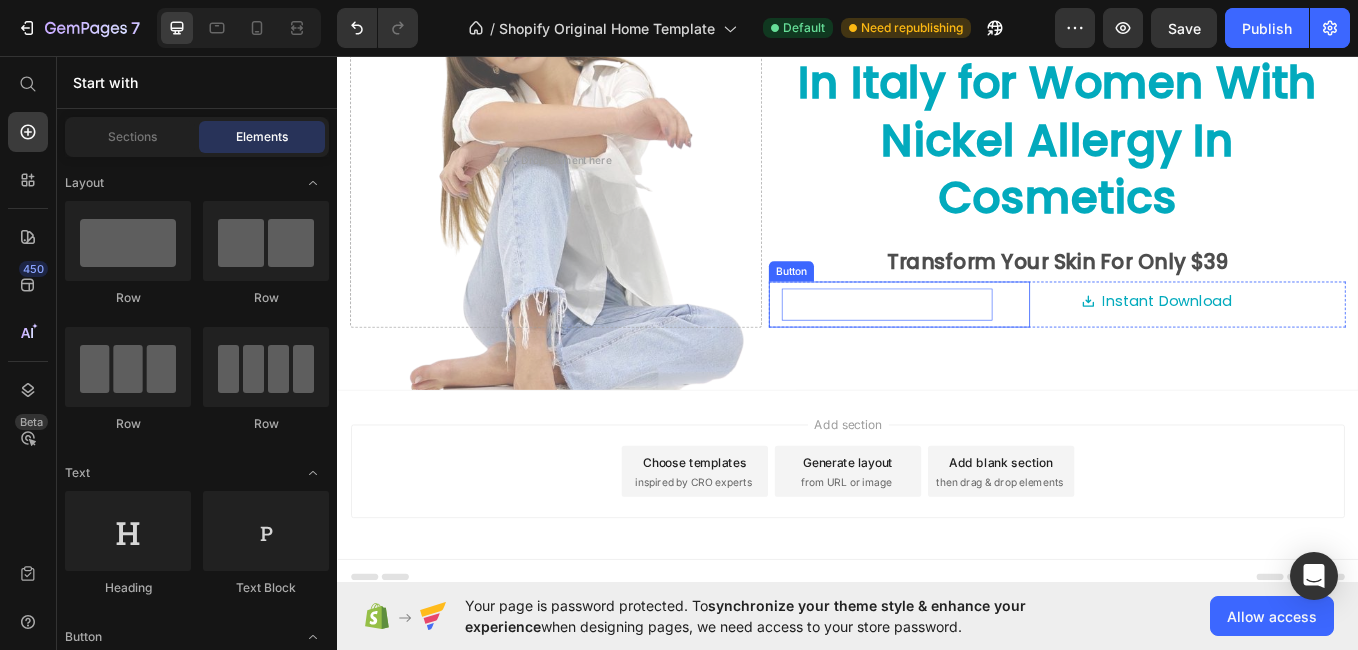 click on "DOWNLOAD NOW - $39" at bounding box center [983, 348] 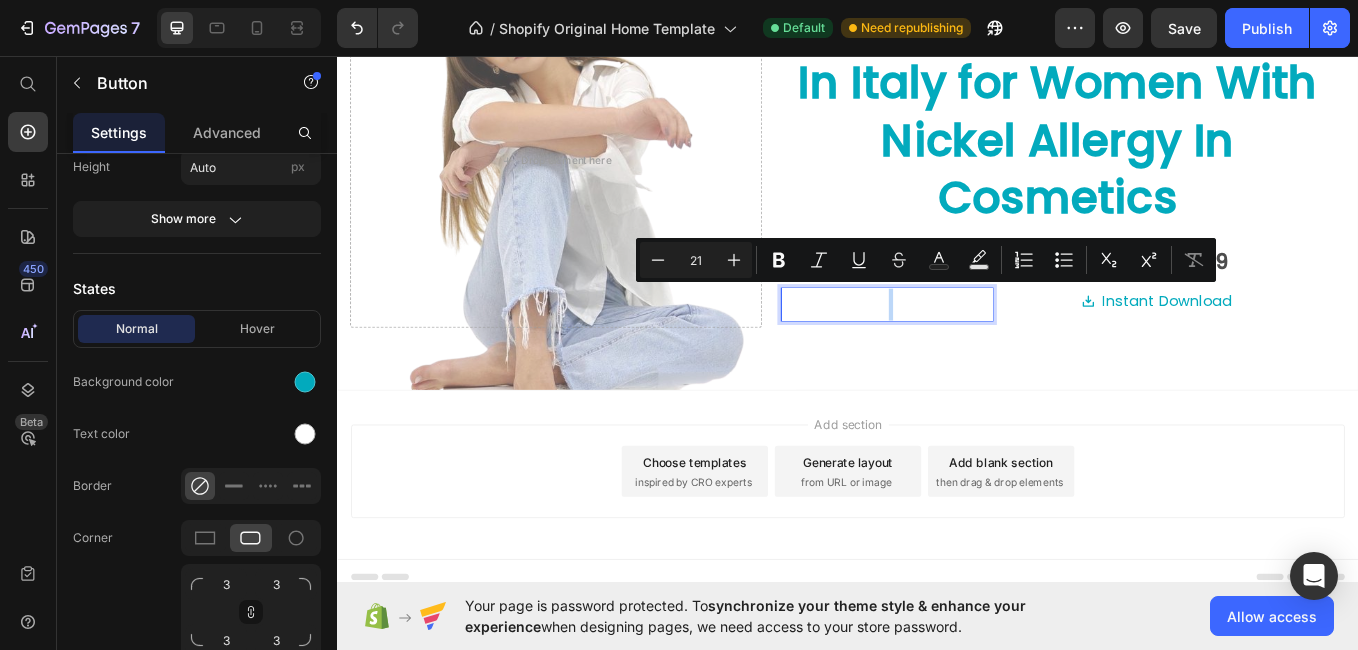 scroll, scrollTop: 0, scrollLeft: 0, axis: both 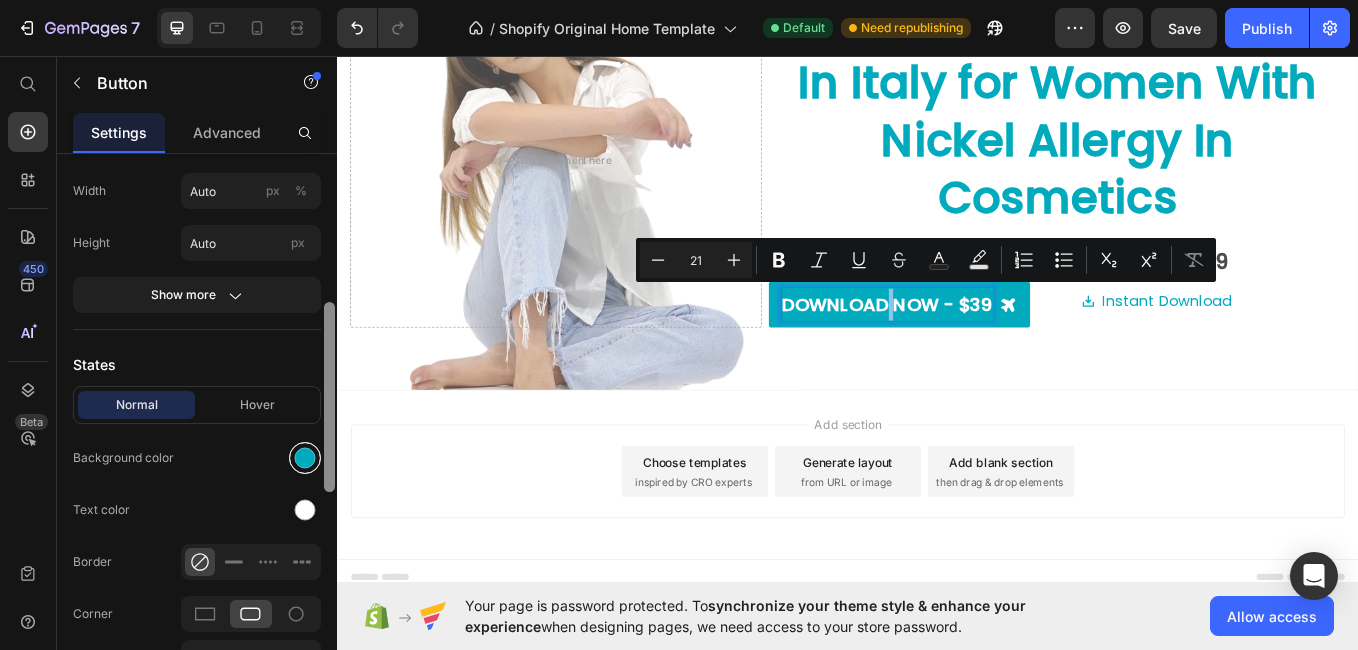 drag, startPoint x: 328, startPoint y: 320, endPoint x: 315, endPoint y: 468, distance: 148.56985 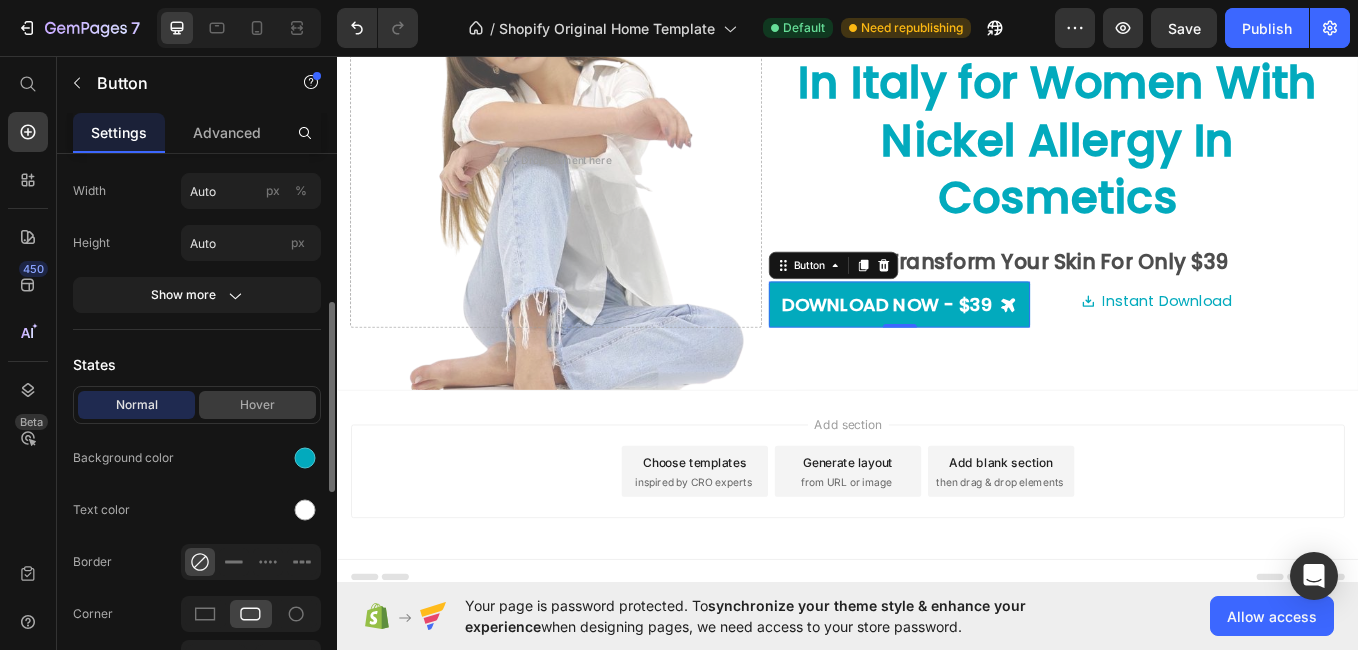 click on "Hover" at bounding box center (257, 405) 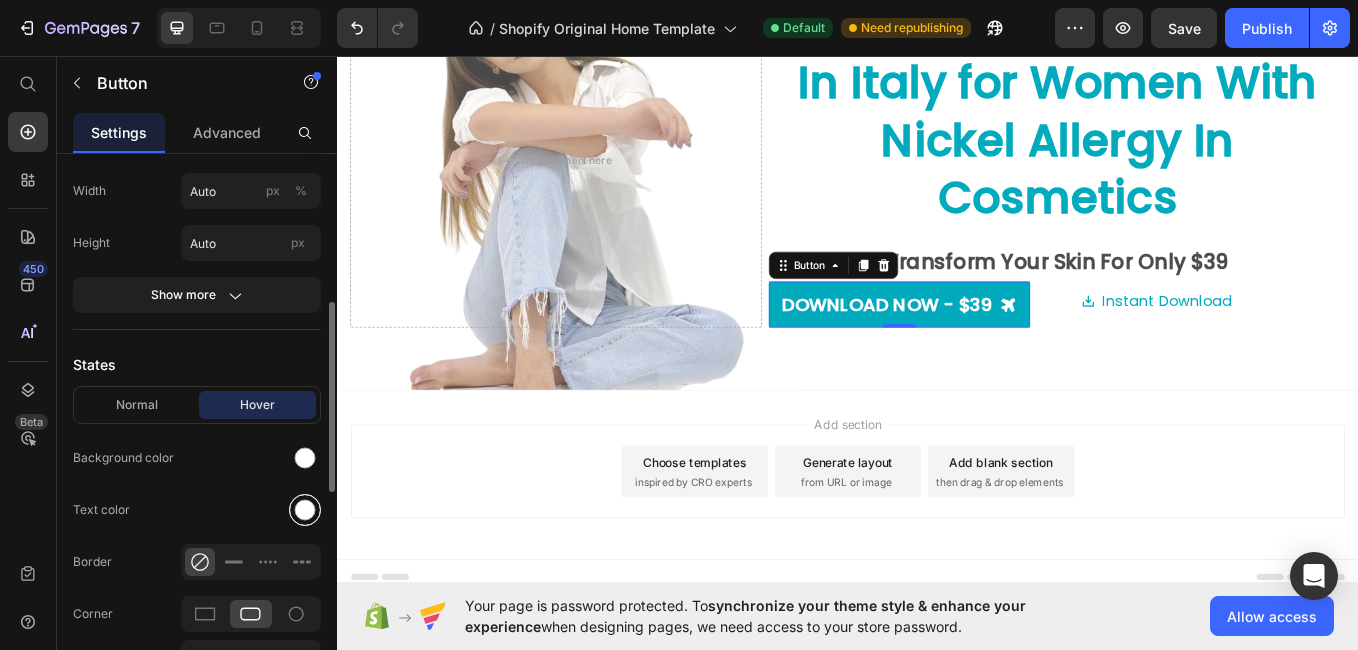click at bounding box center [305, 510] 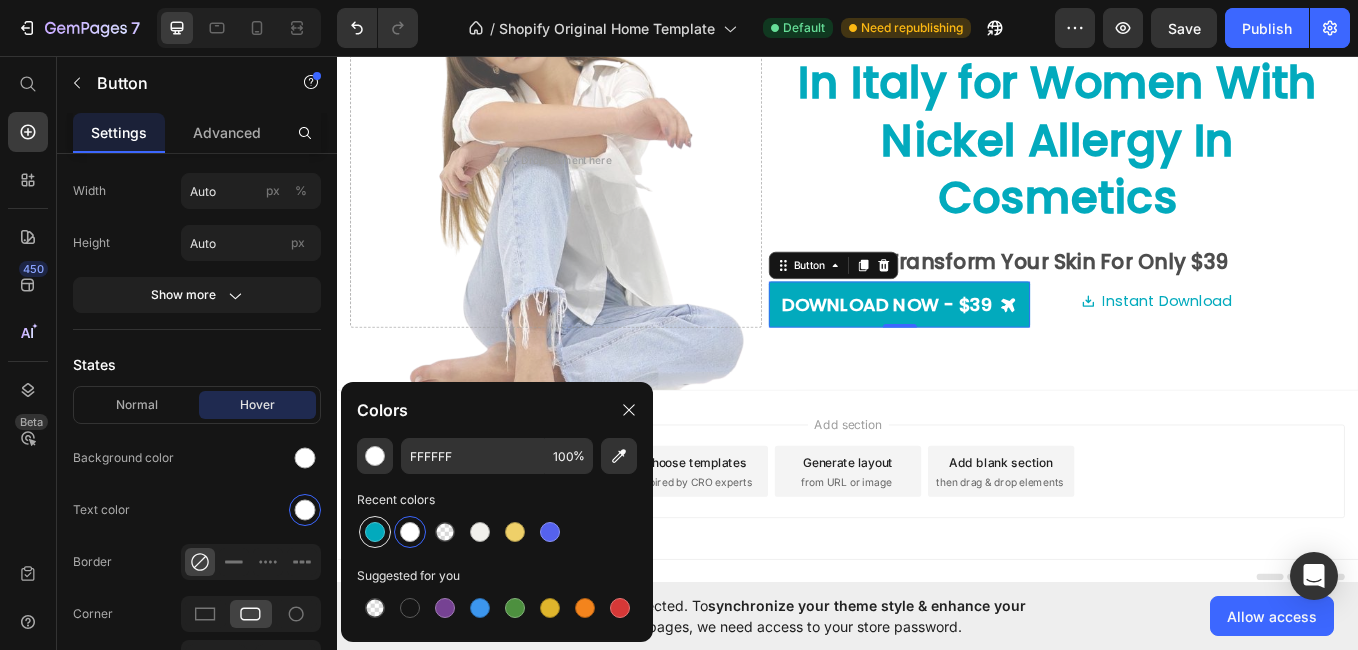 click at bounding box center [375, 532] 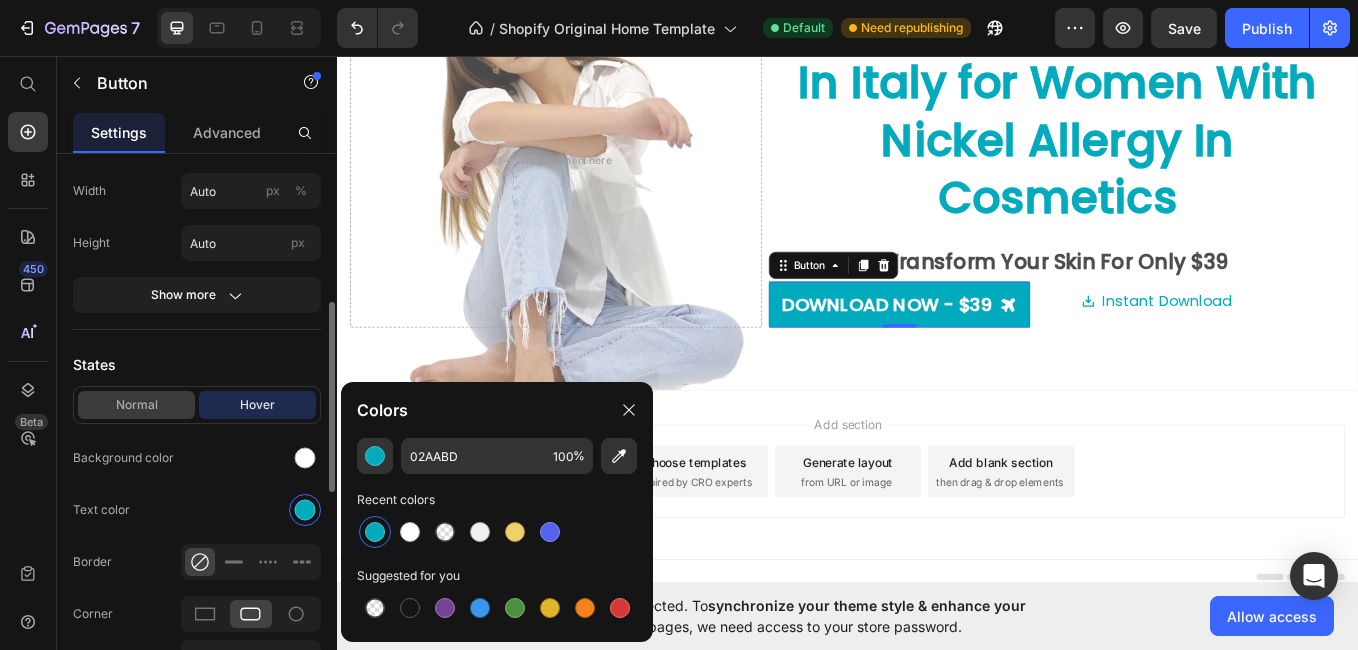 click on "Normal" at bounding box center [136, 405] 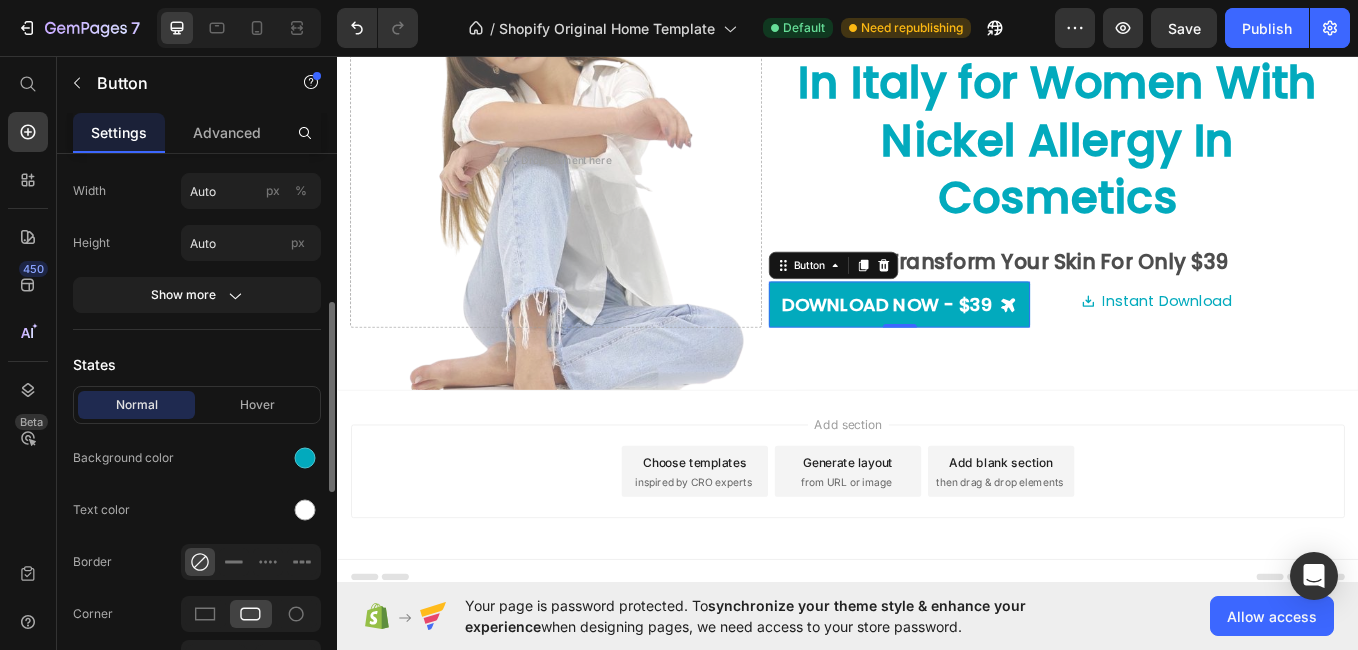 click 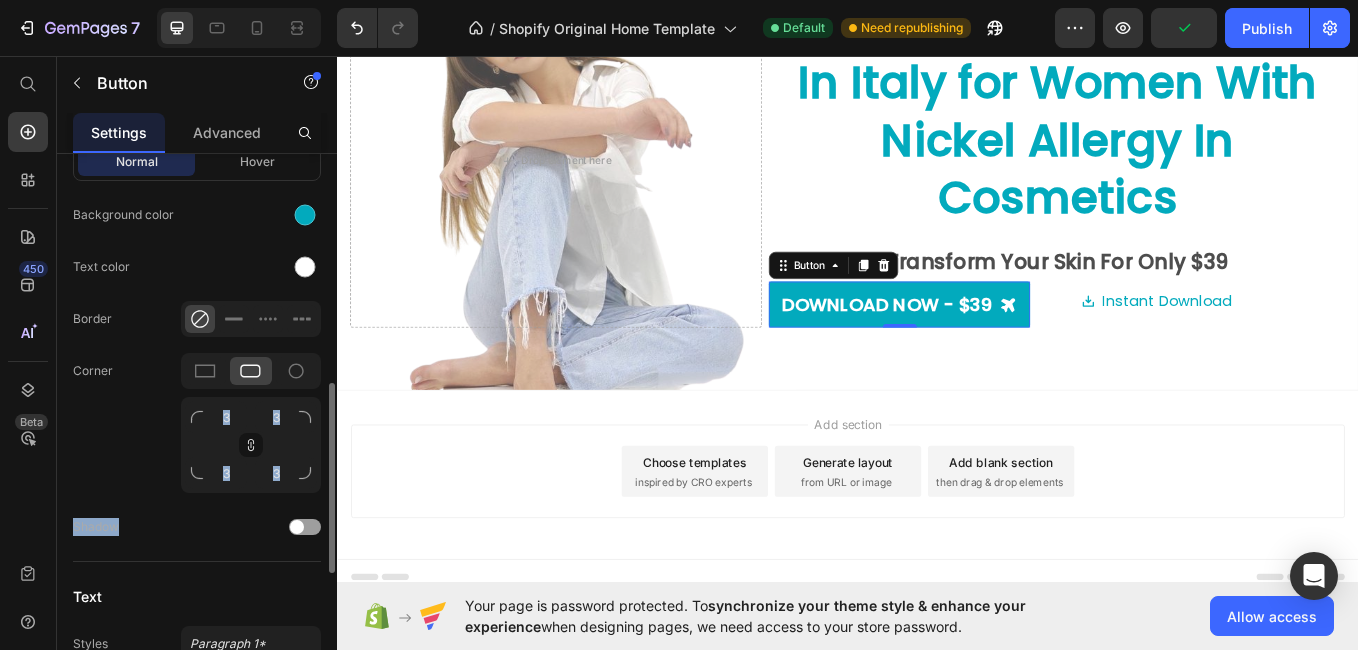 scroll, scrollTop: 672, scrollLeft: 0, axis: vertical 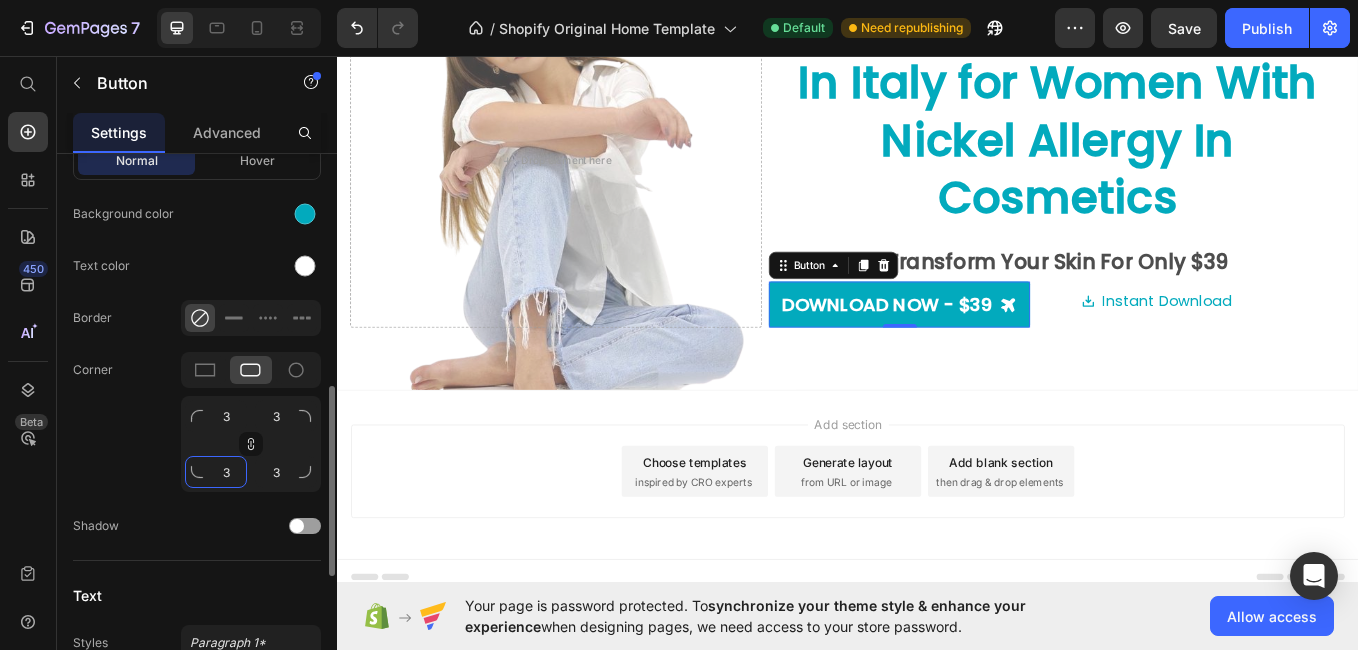 click on "3" 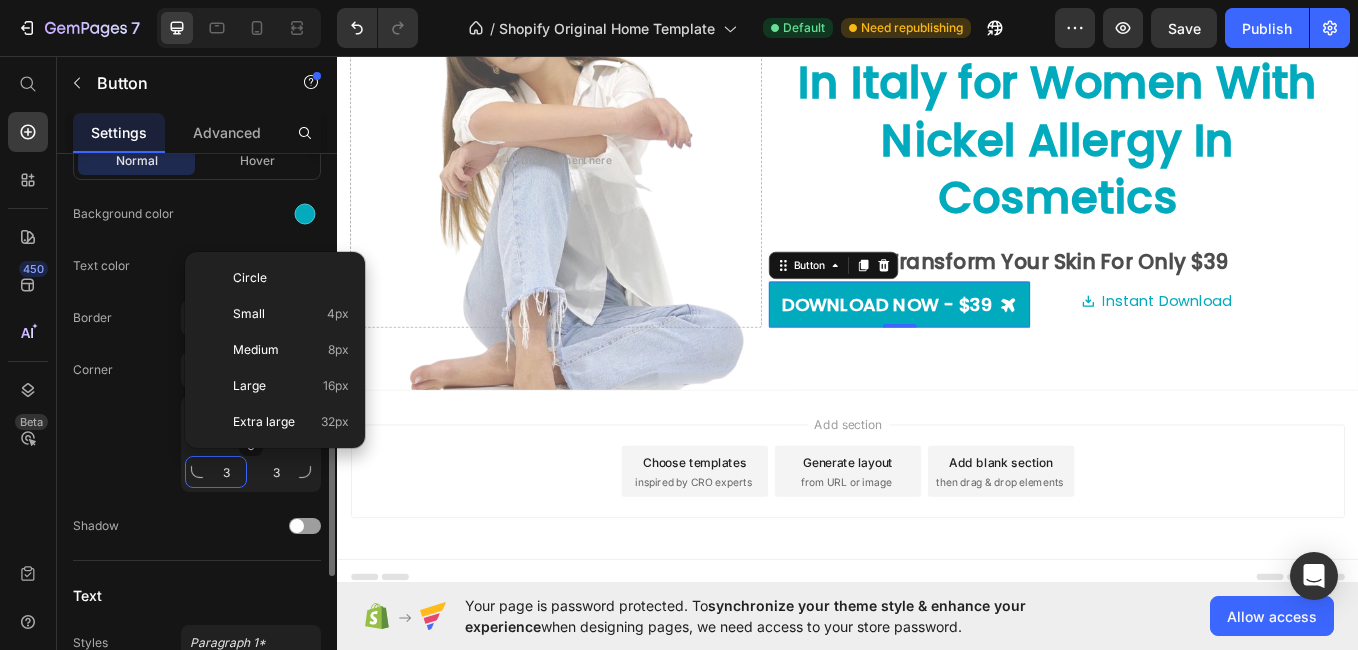 type 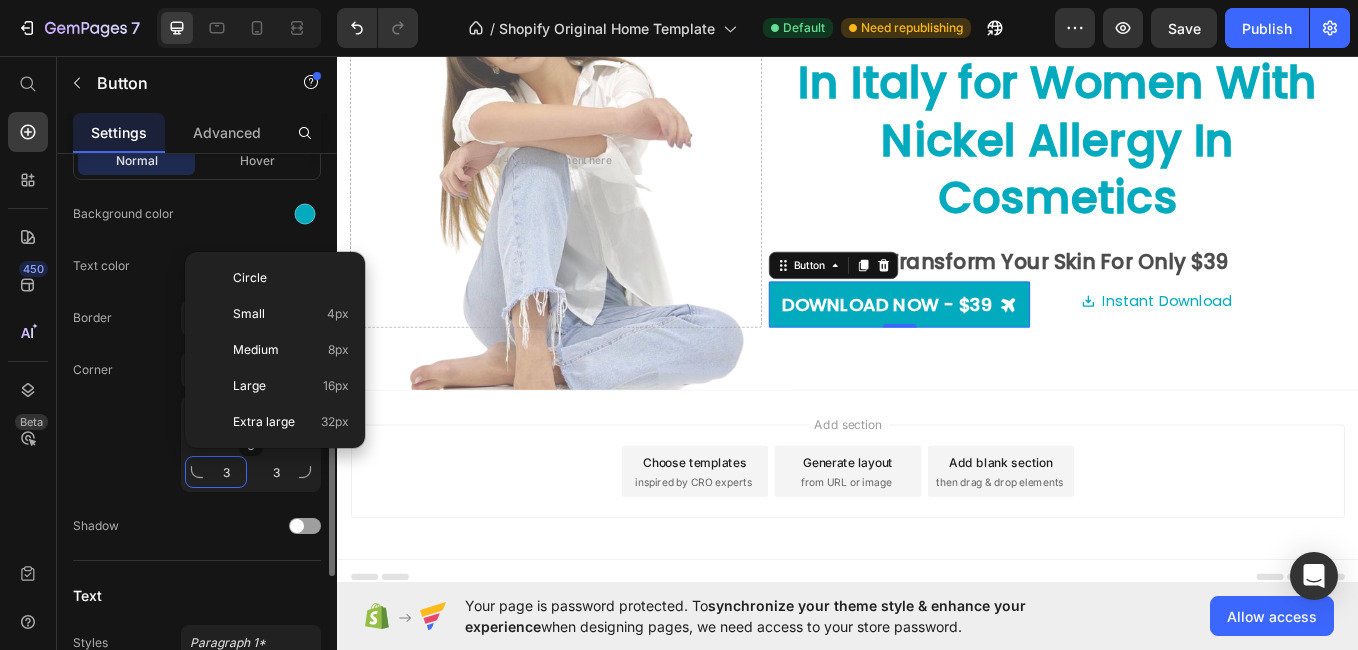 type 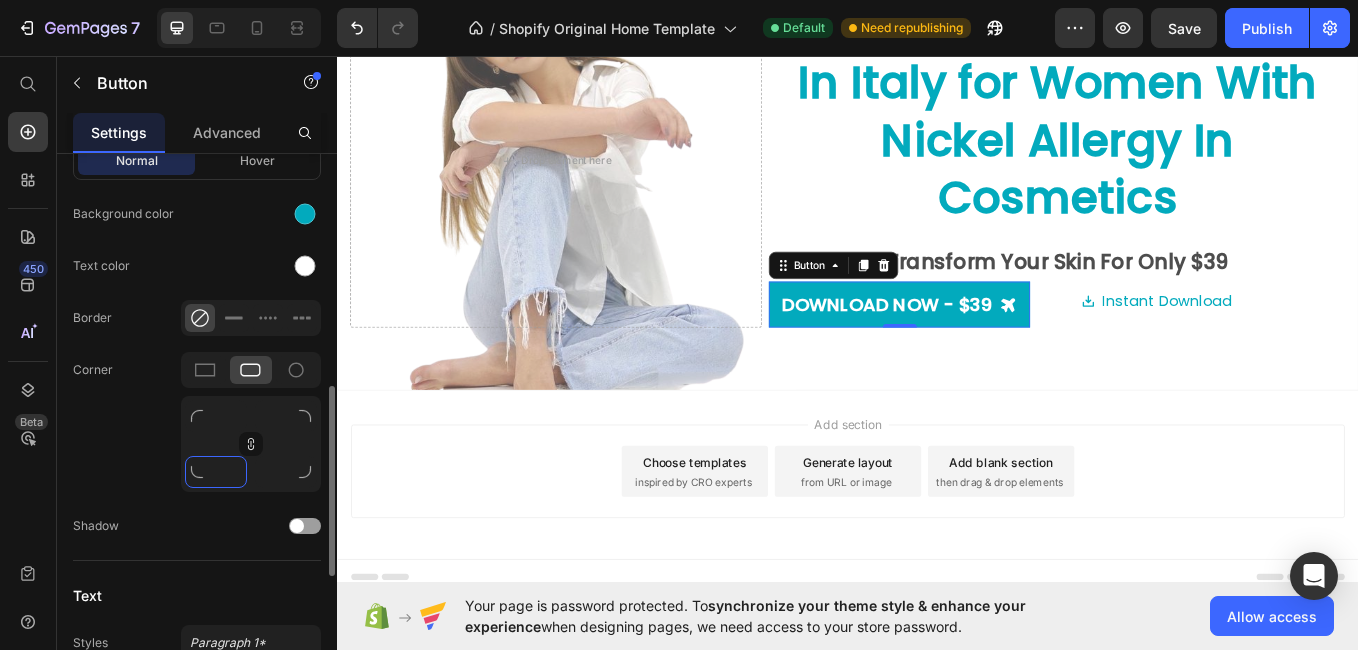 type on "1" 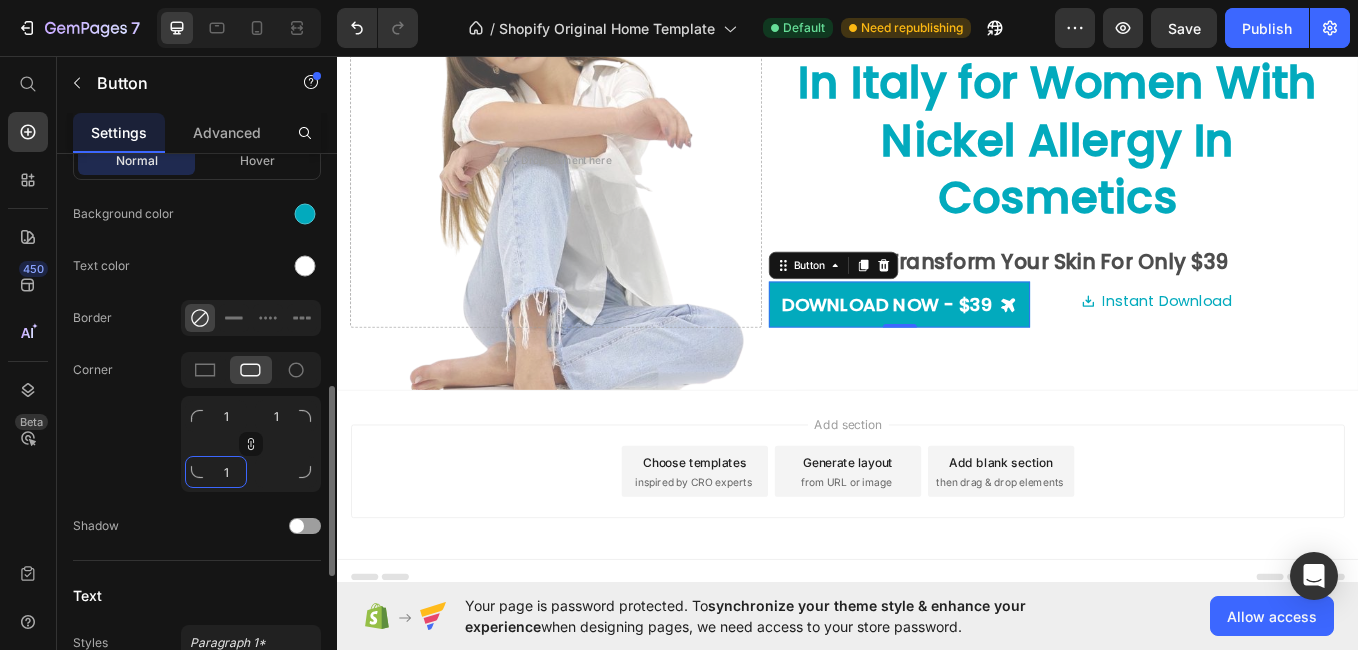 type on "1" 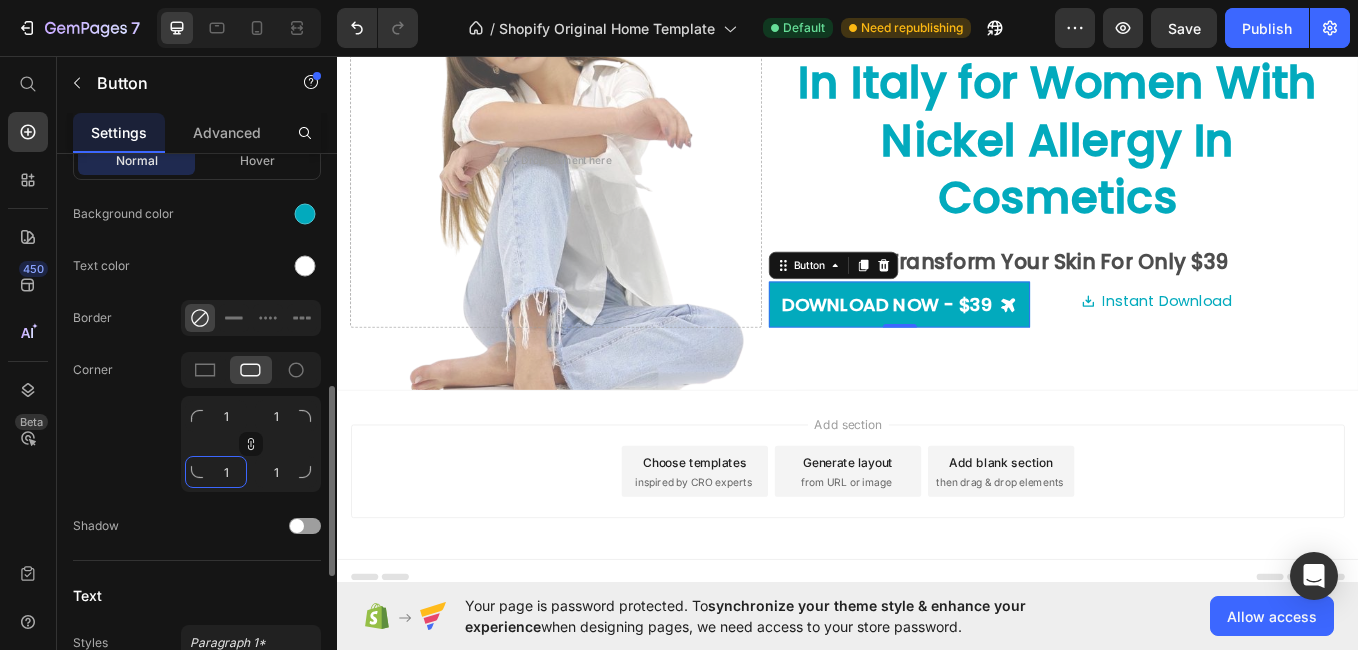 type on "13" 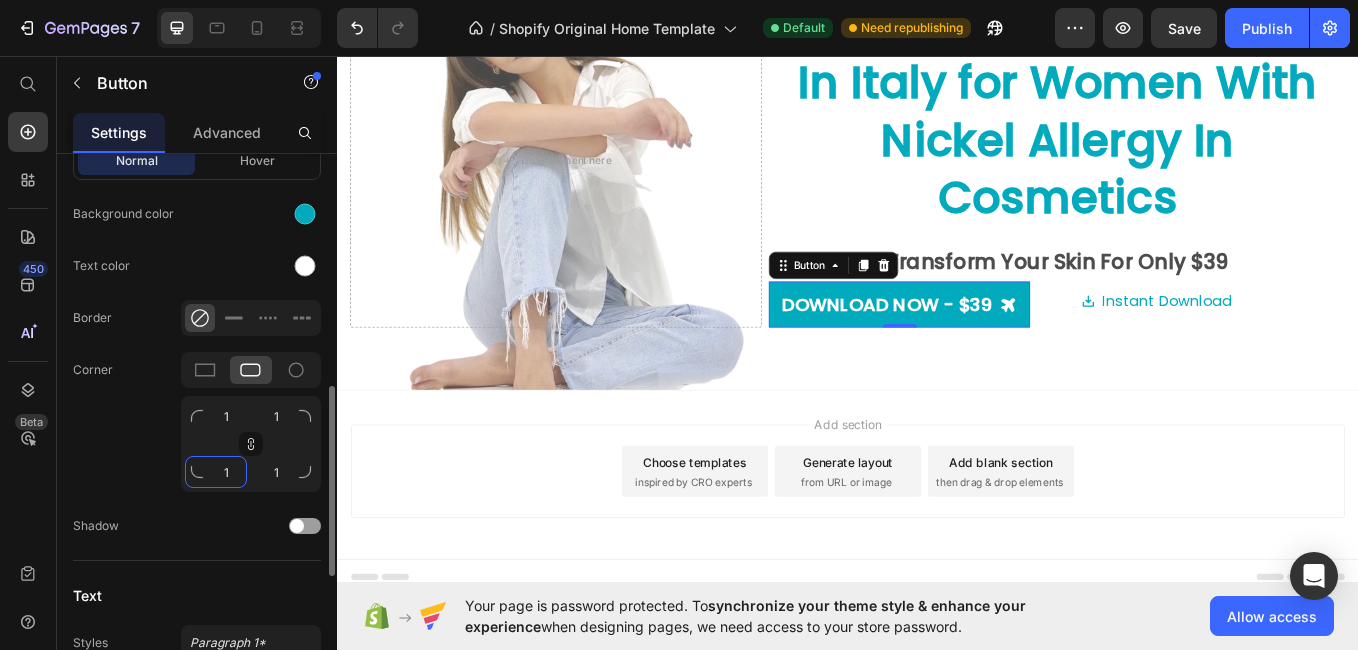 type on "13" 